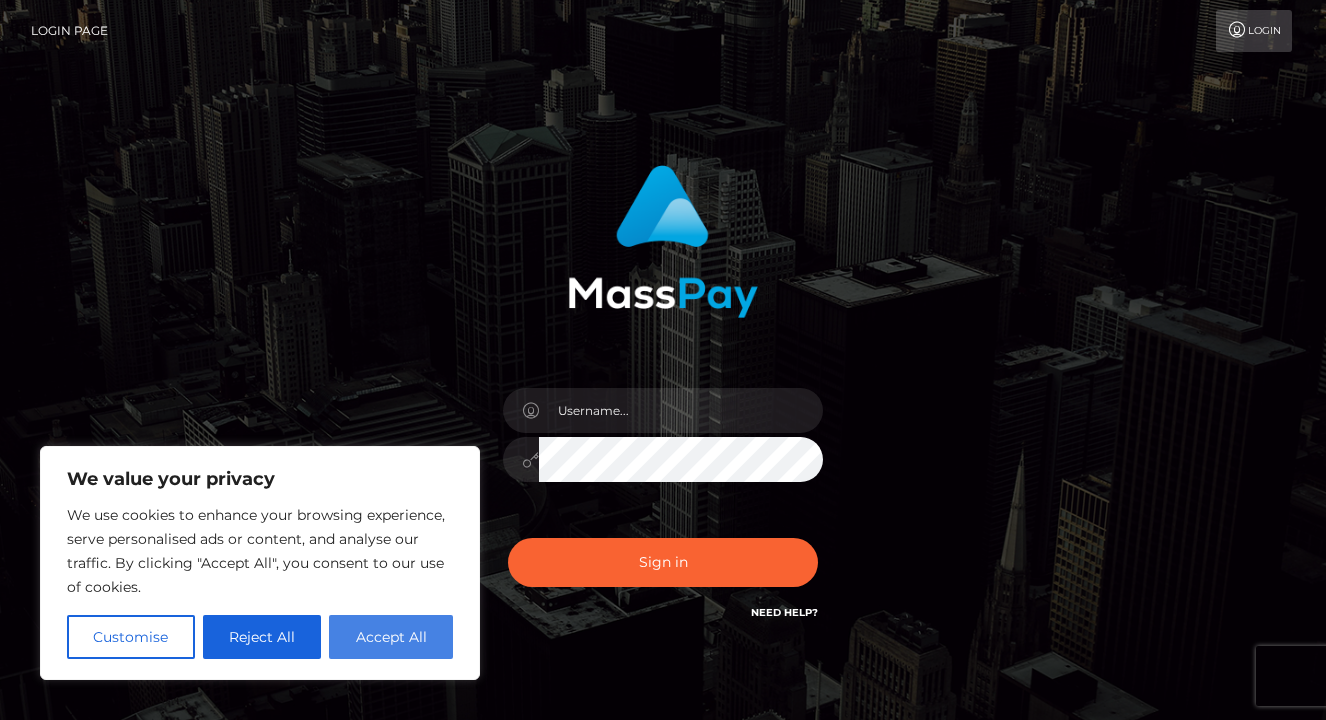 scroll, scrollTop: 0, scrollLeft: 0, axis: both 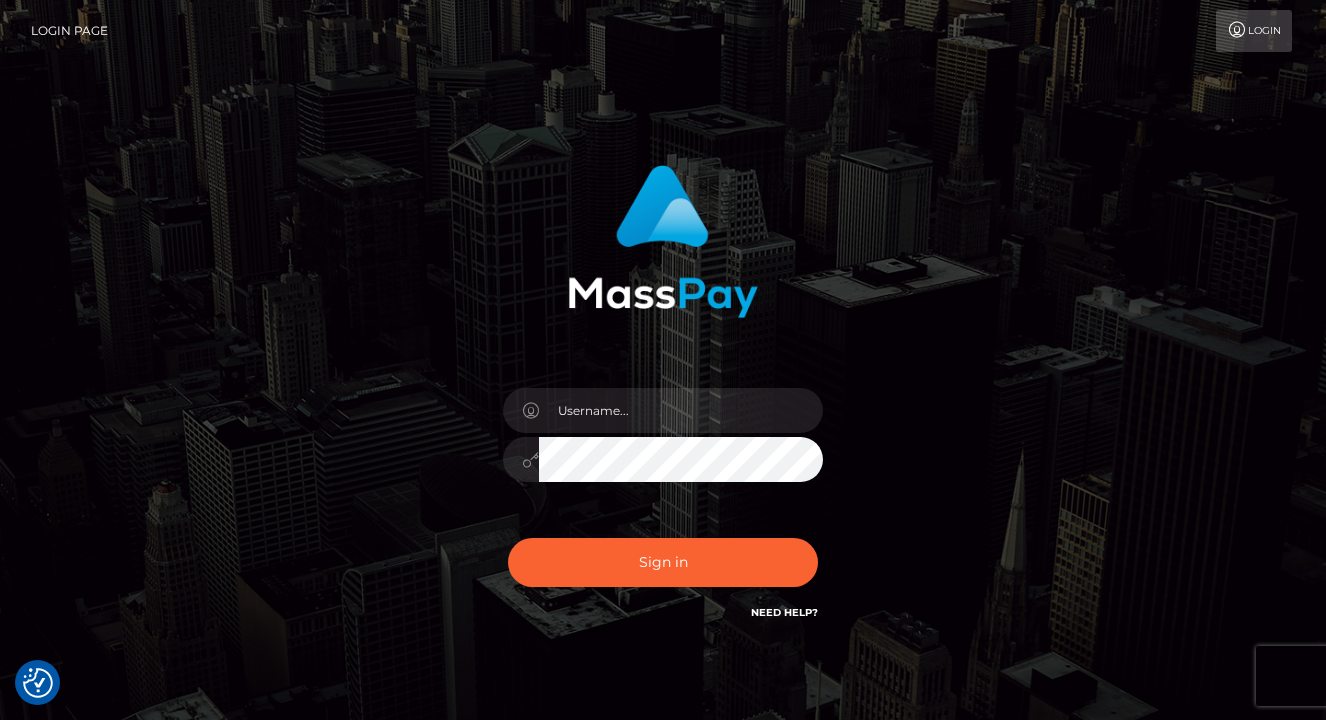 checkbox on "true" 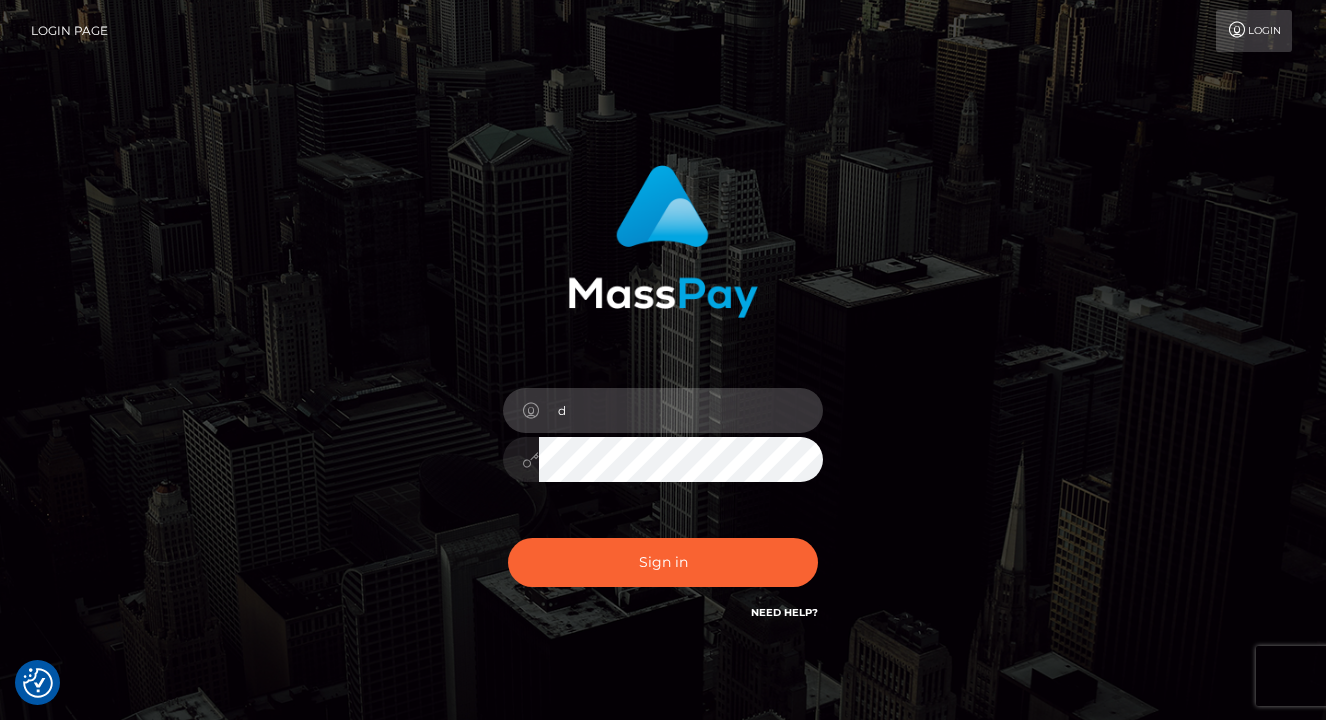 type on "[EMAIL]" 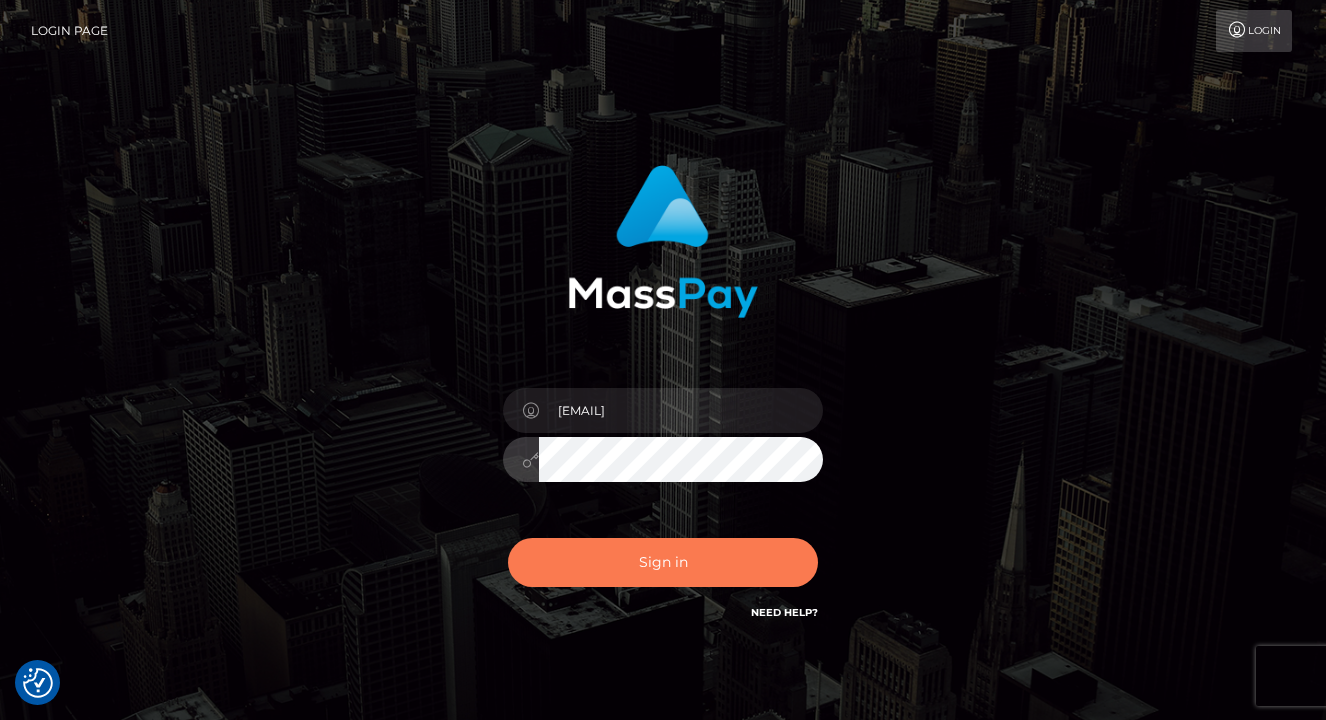 click on "Sign in" at bounding box center [663, 562] 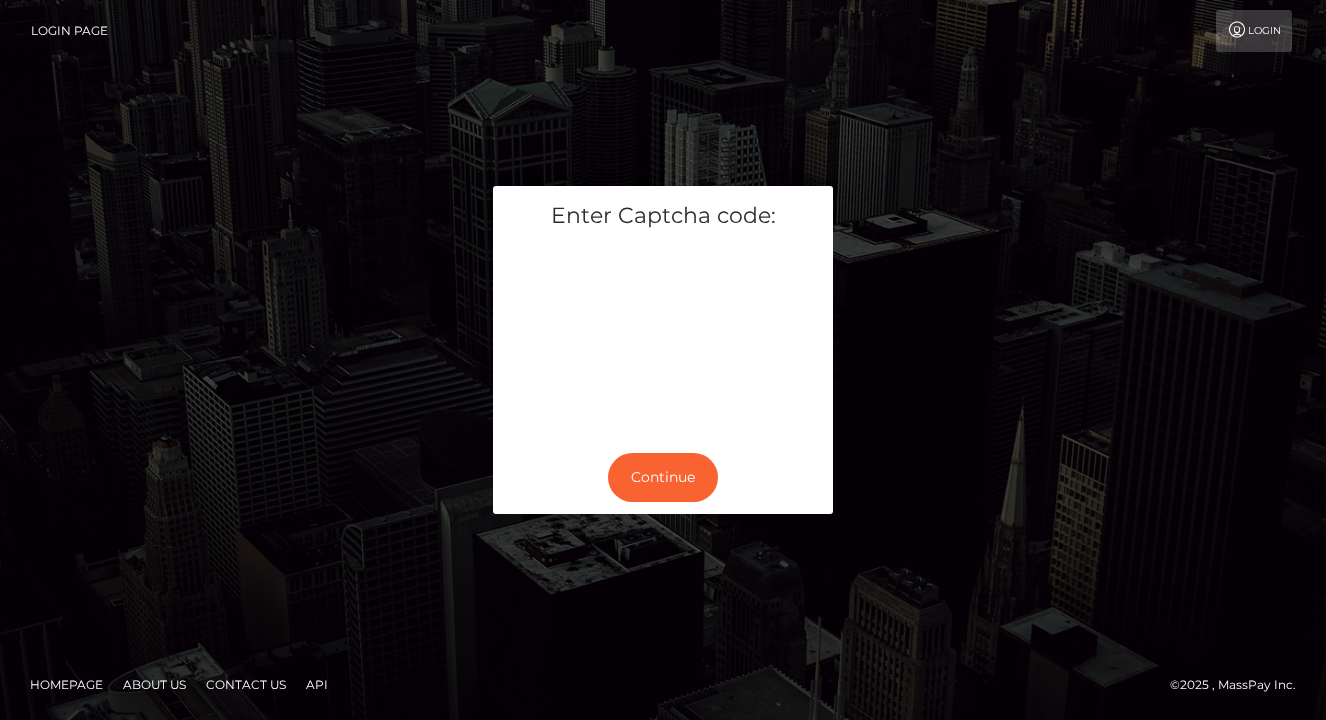 scroll, scrollTop: 0, scrollLeft: 0, axis: both 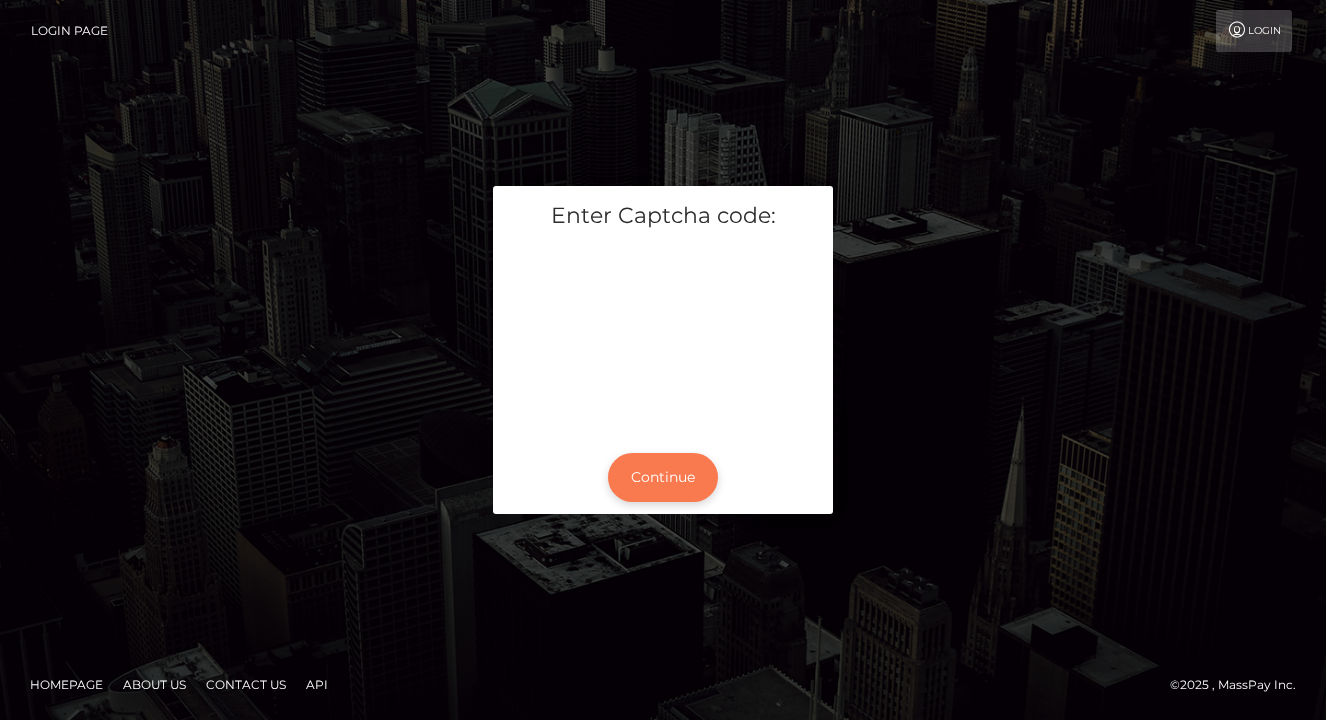 click on "Continue" at bounding box center [663, 477] 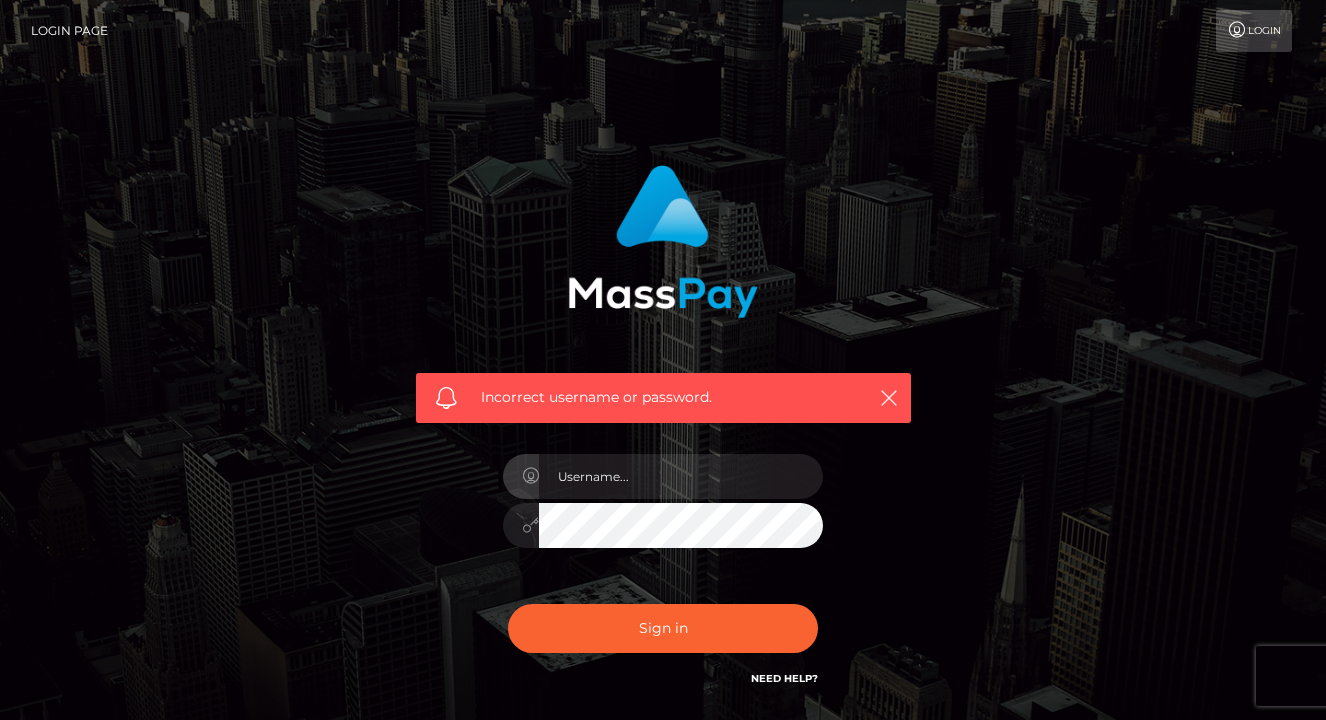 scroll, scrollTop: 0, scrollLeft: 0, axis: both 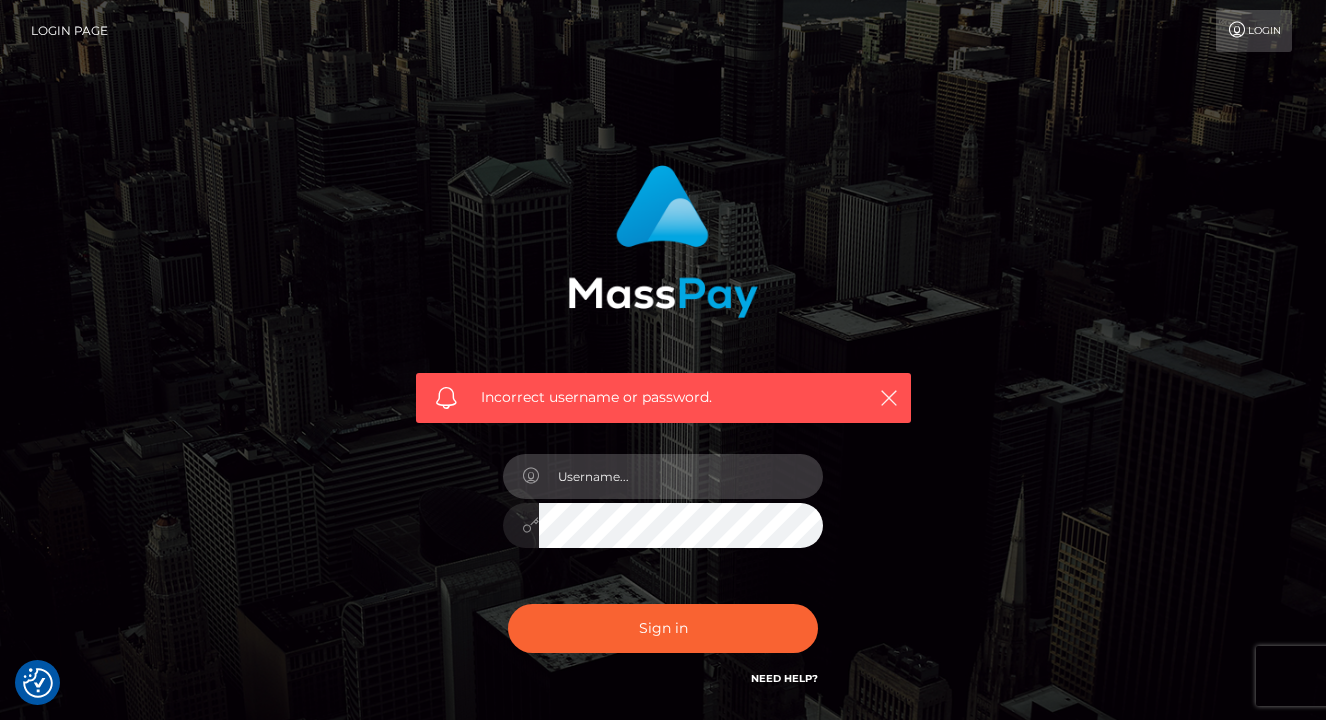 type on "[EMAIL]" 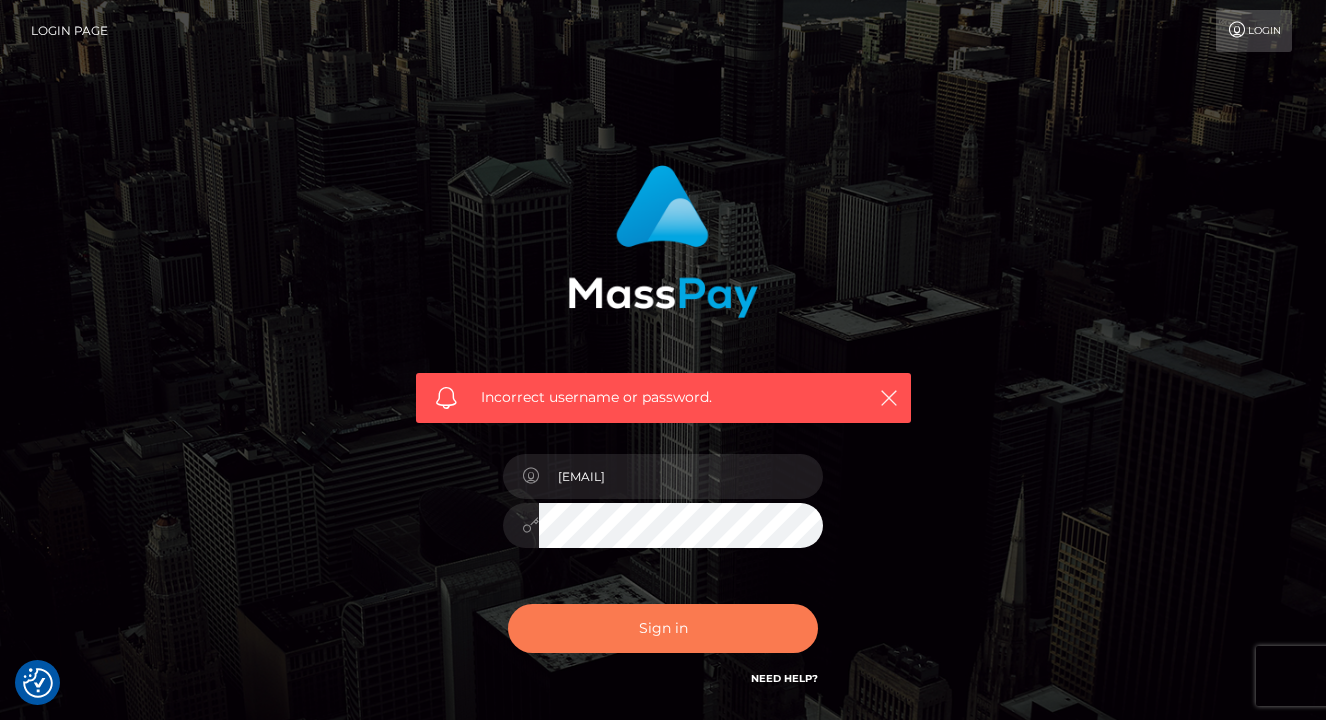 click on "Sign in" at bounding box center [663, 628] 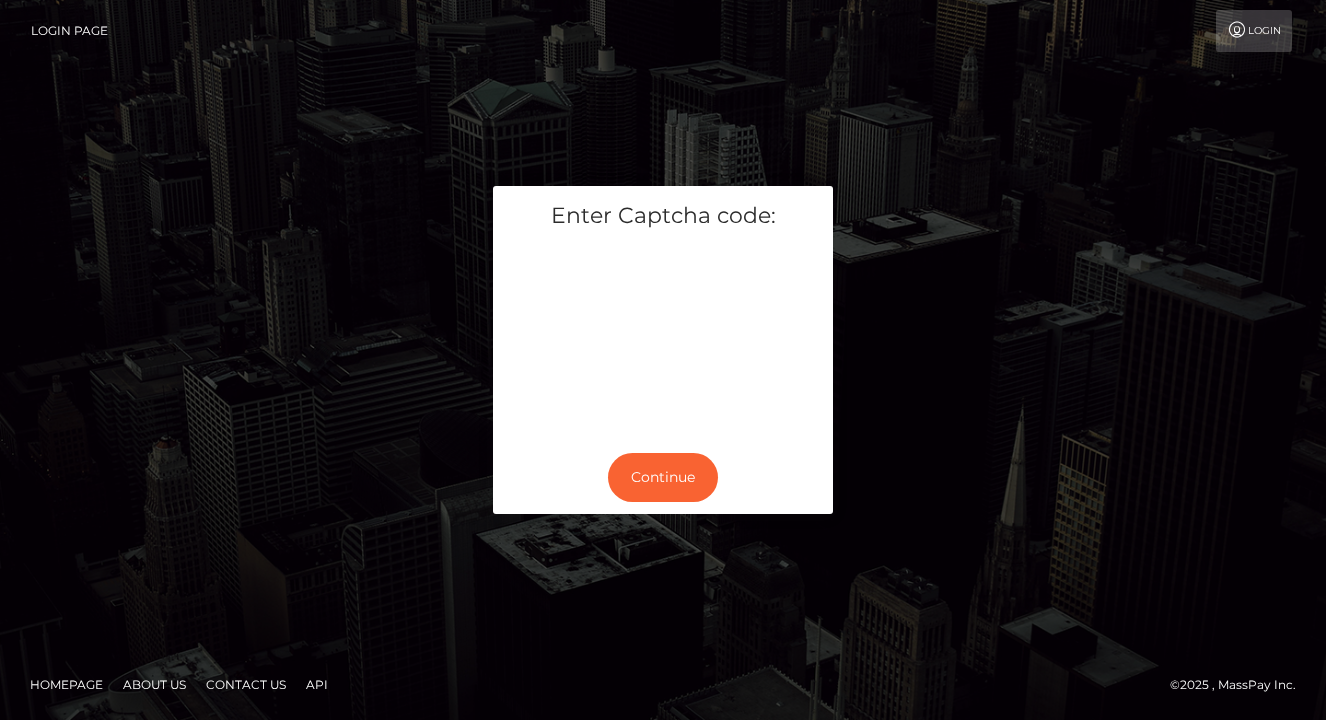scroll, scrollTop: 0, scrollLeft: 0, axis: both 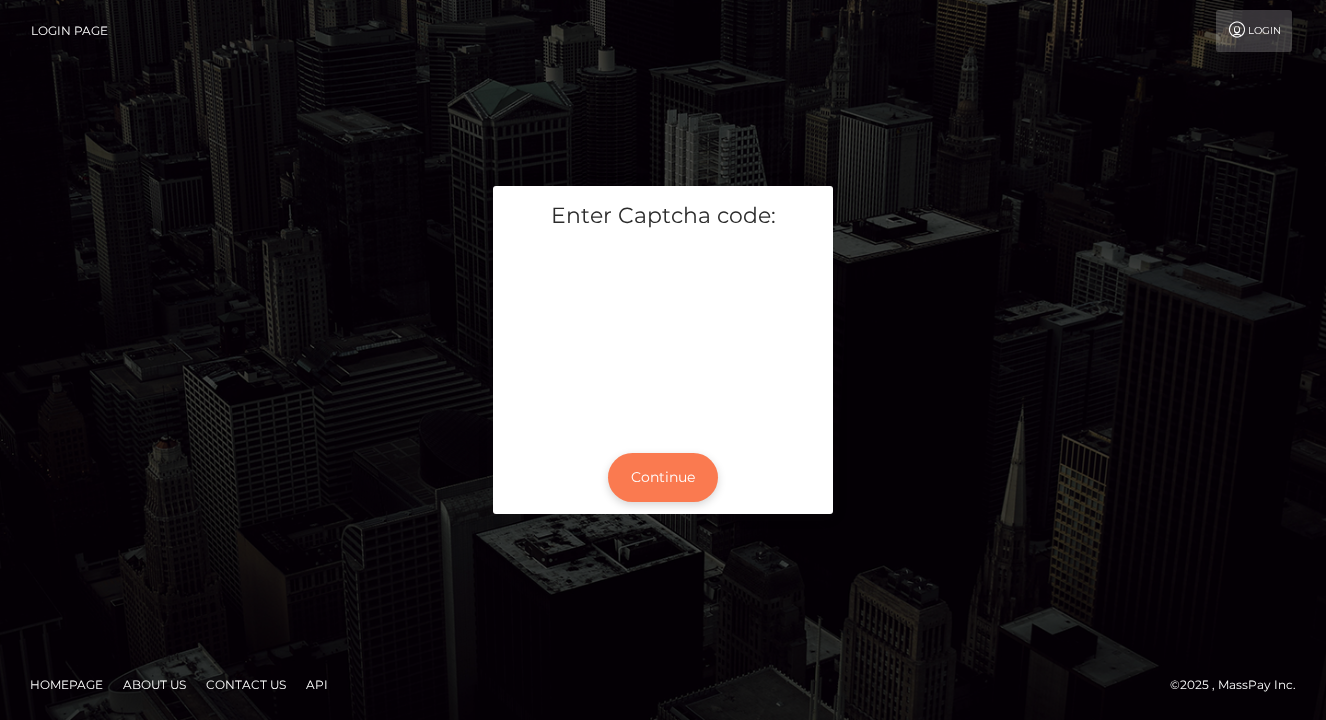 click on "Continue" at bounding box center [663, 477] 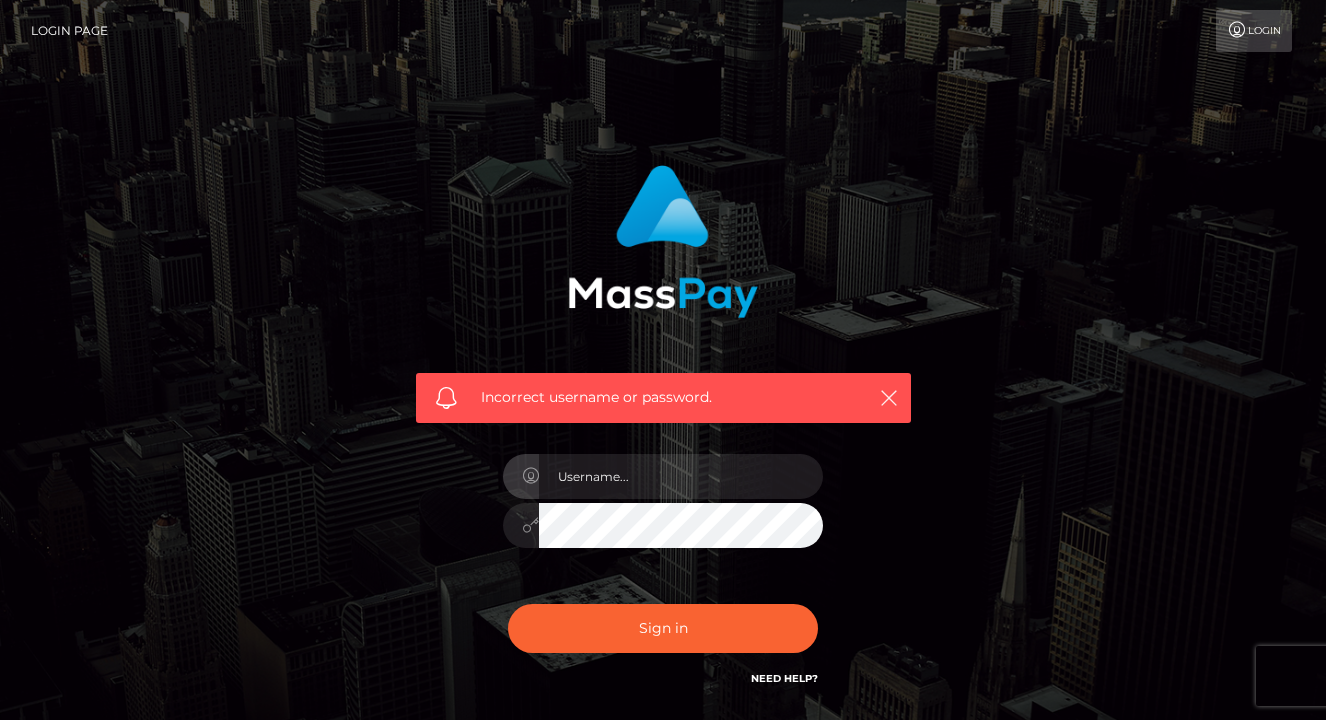 scroll, scrollTop: 0, scrollLeft: 0, axis: both 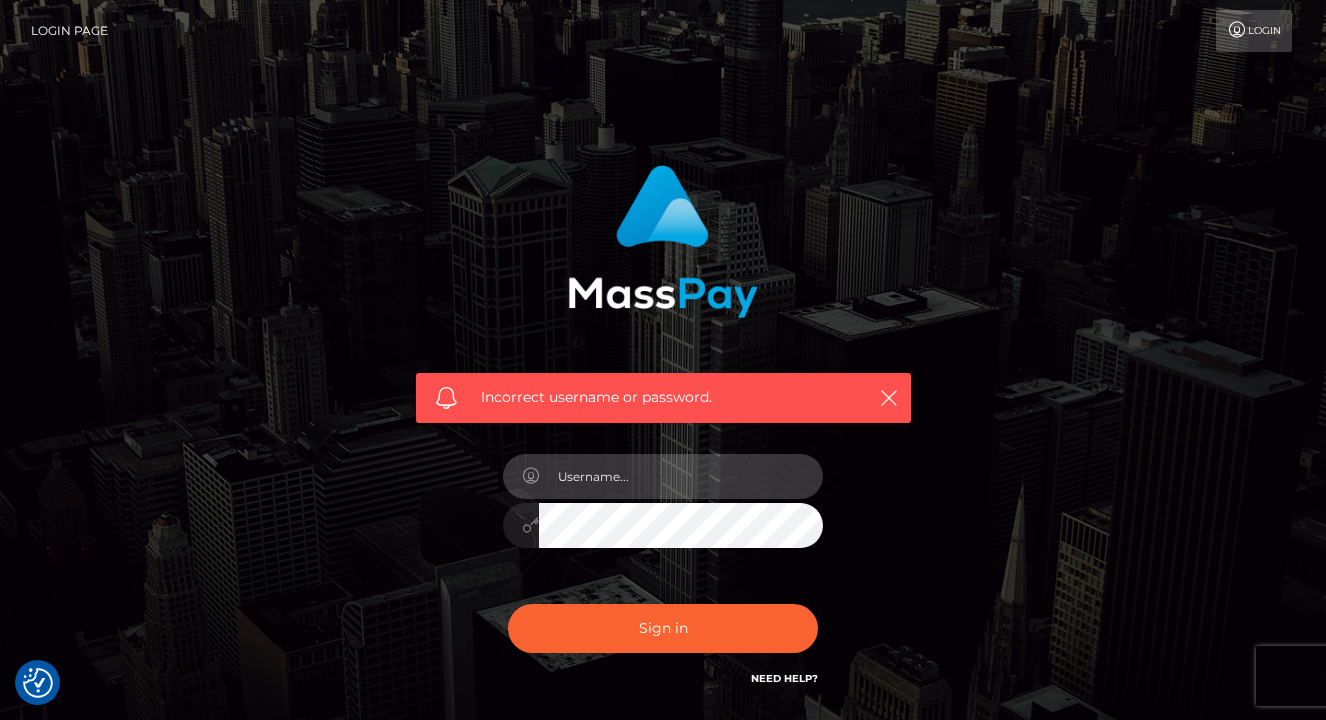 drag, startPoint x: 650, startPoint y: 486, endPoint x: 731, endPoint y: 490, distance: 81.09871 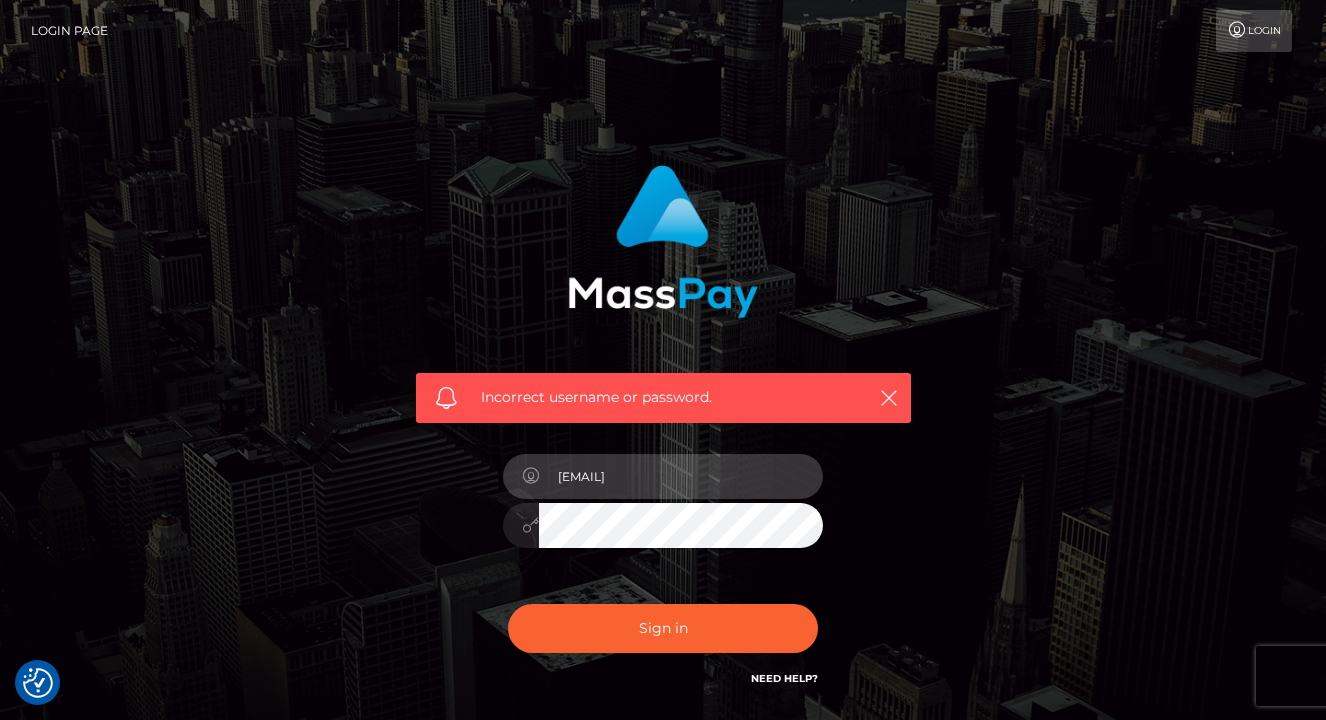 type on "[EMAIL]" 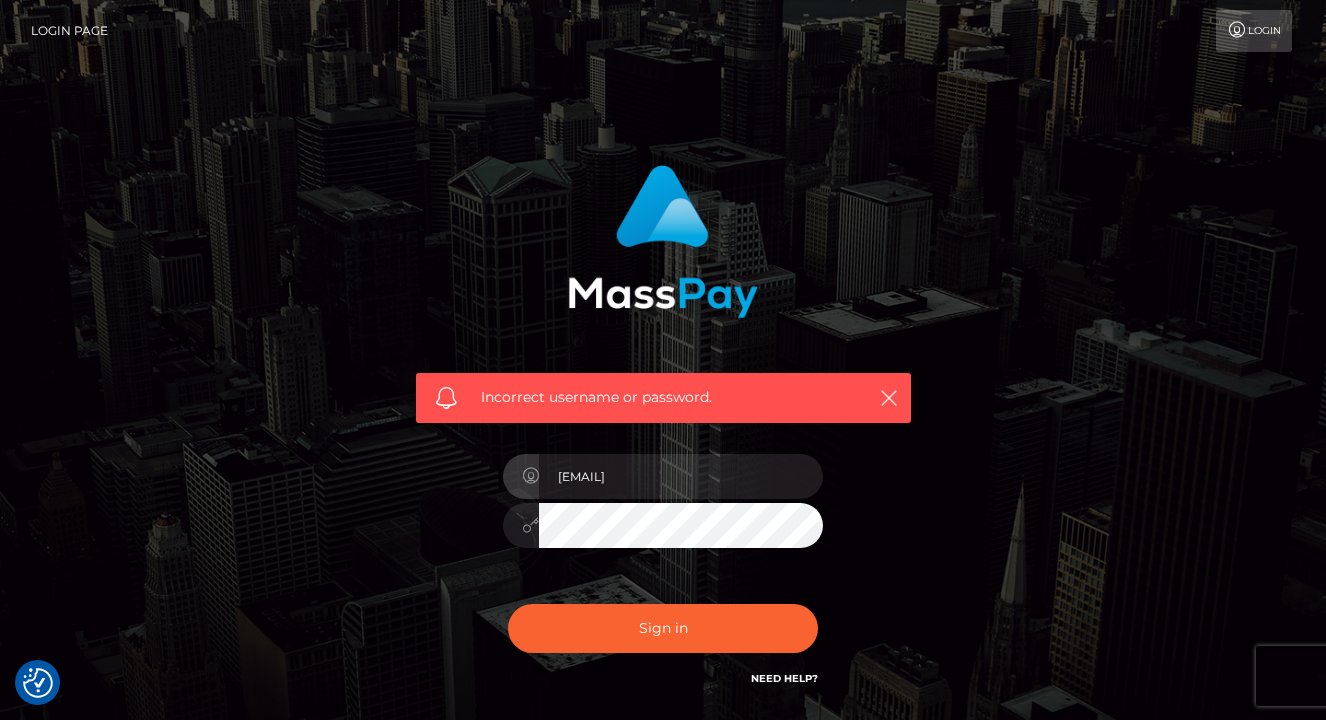 click on "Incorrect username or password.
d66461414@gmail.com" at bounding box center [663, 427] 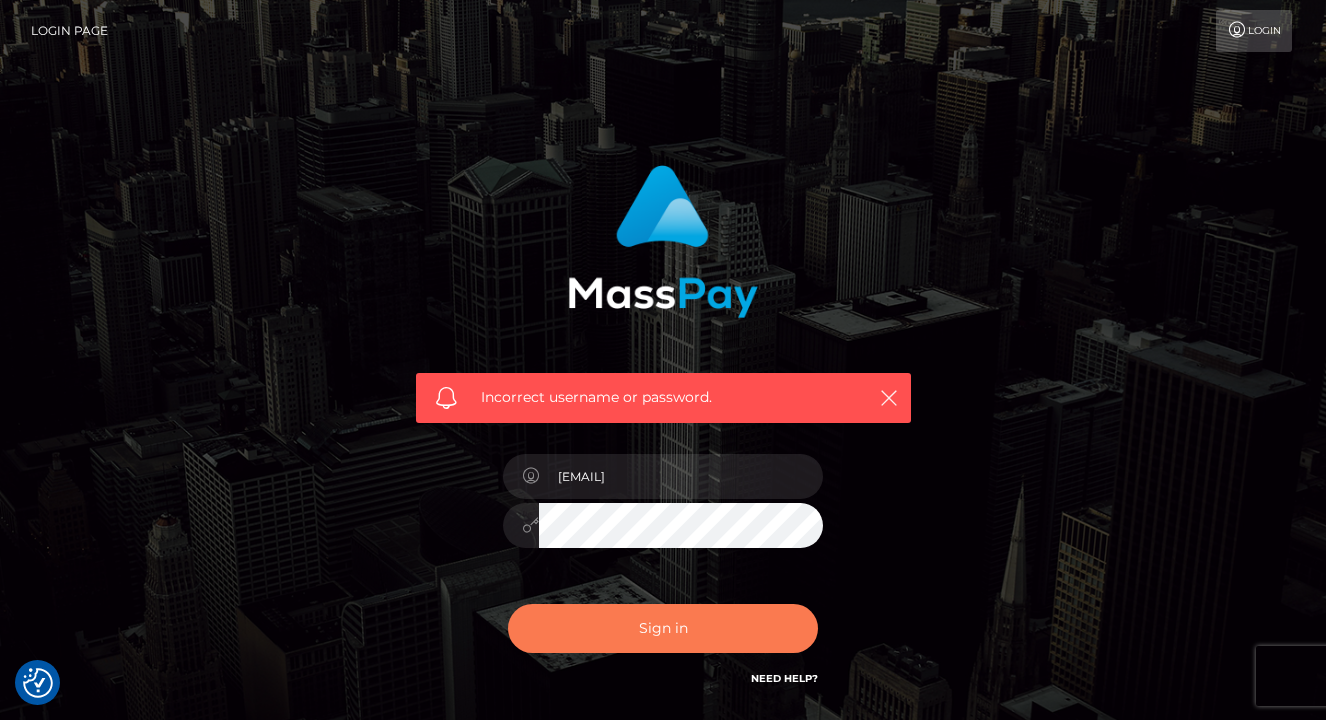 click on "Sign in" at bounding box center [663, 628] 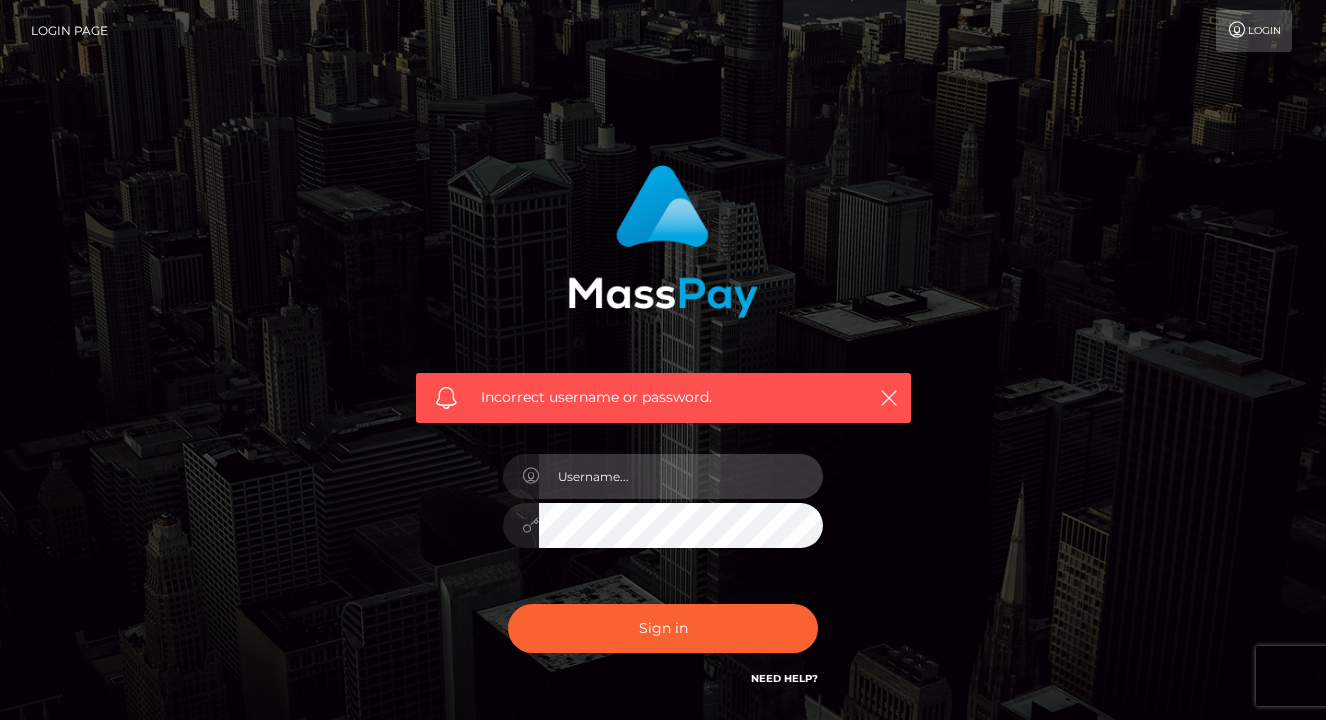 scroll, scrollTop: 0, scrollLeft: 0, axis: both 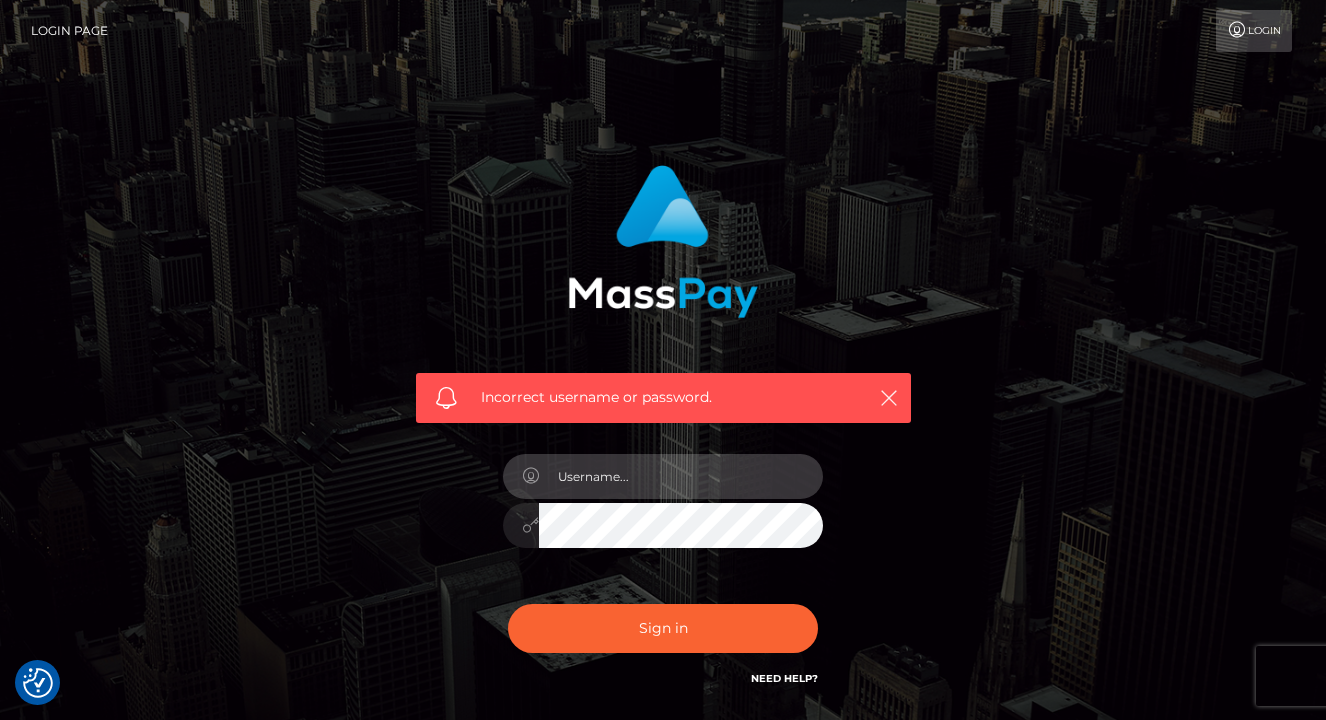 type on "[EMAIL]" 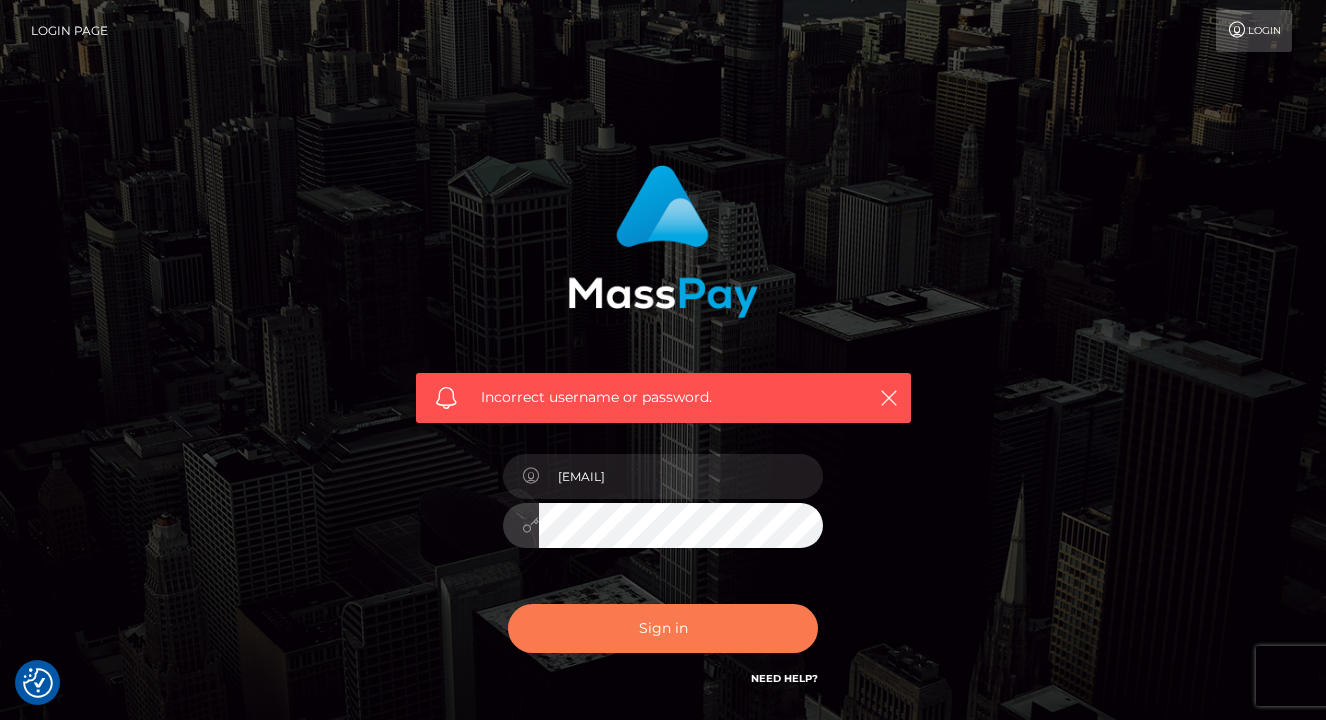 click on "Sign in" at bounding box center [663, 628] 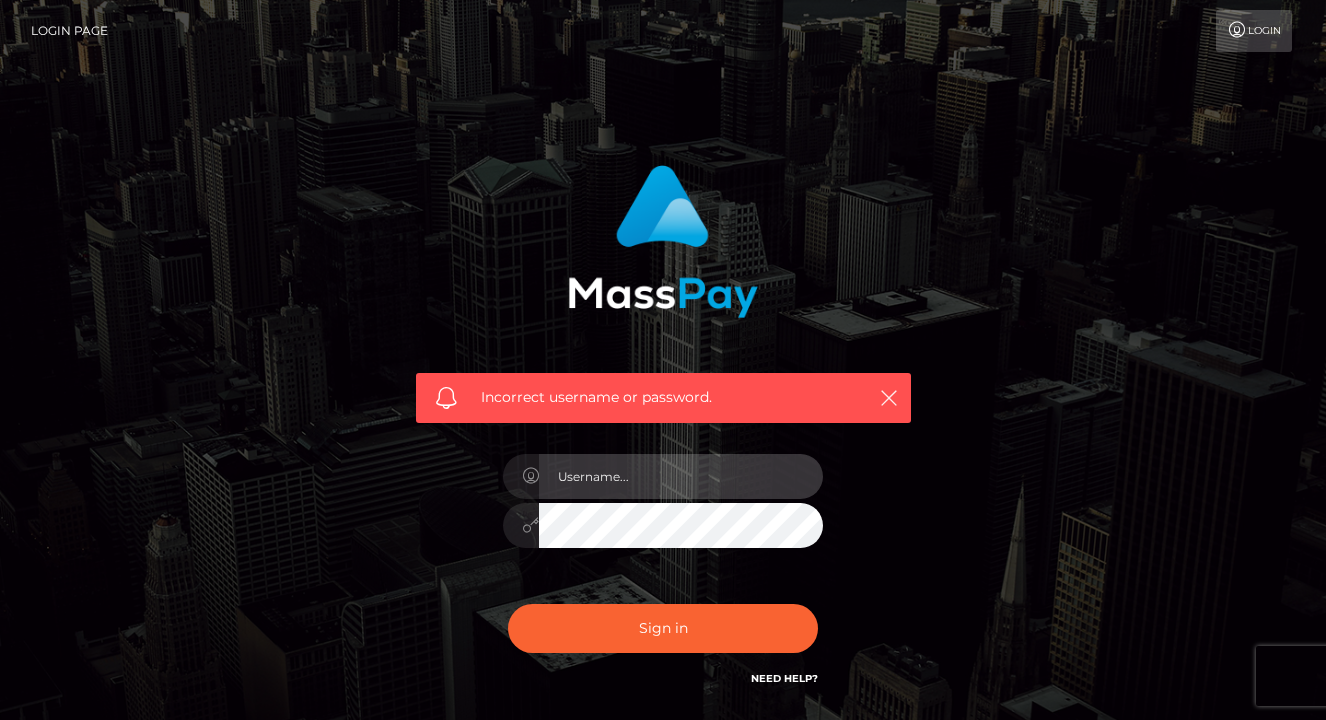 scroll, scrollTop: 0, scrollLeft: 0, axis: both 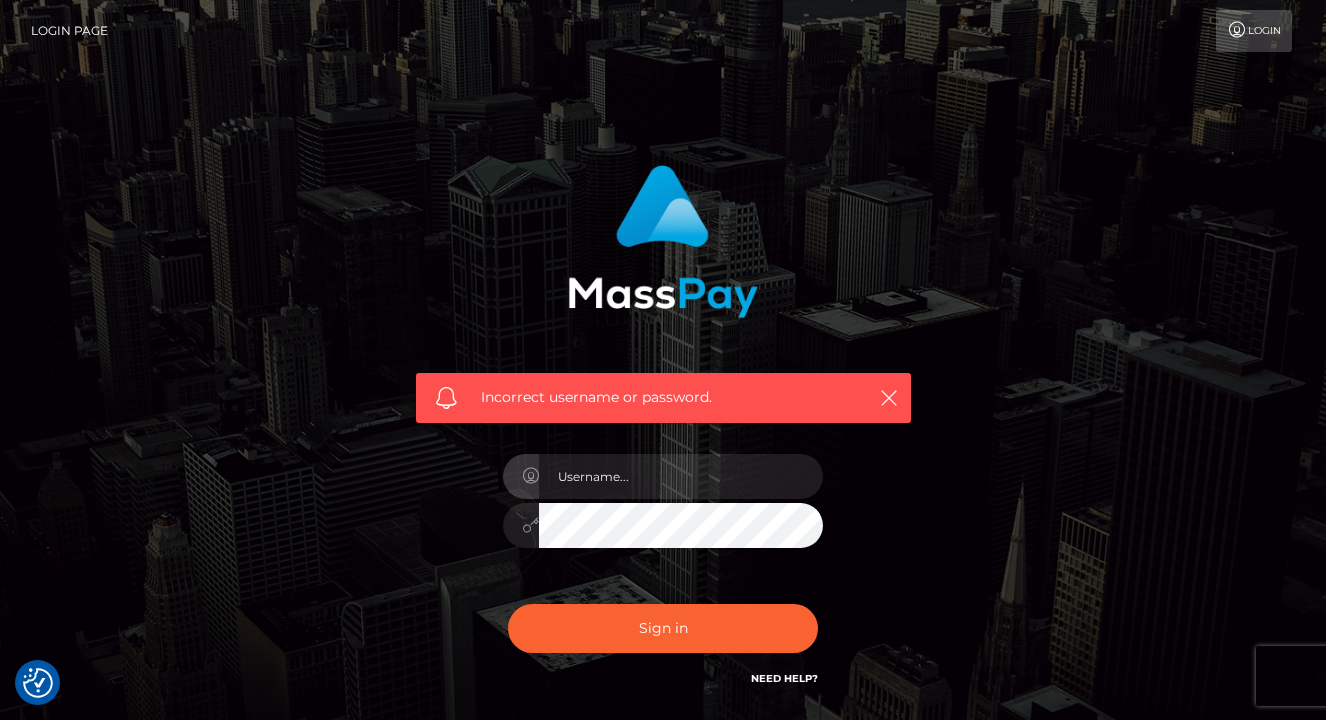 click on "Need
Help?" at bounding box center (784, 678) 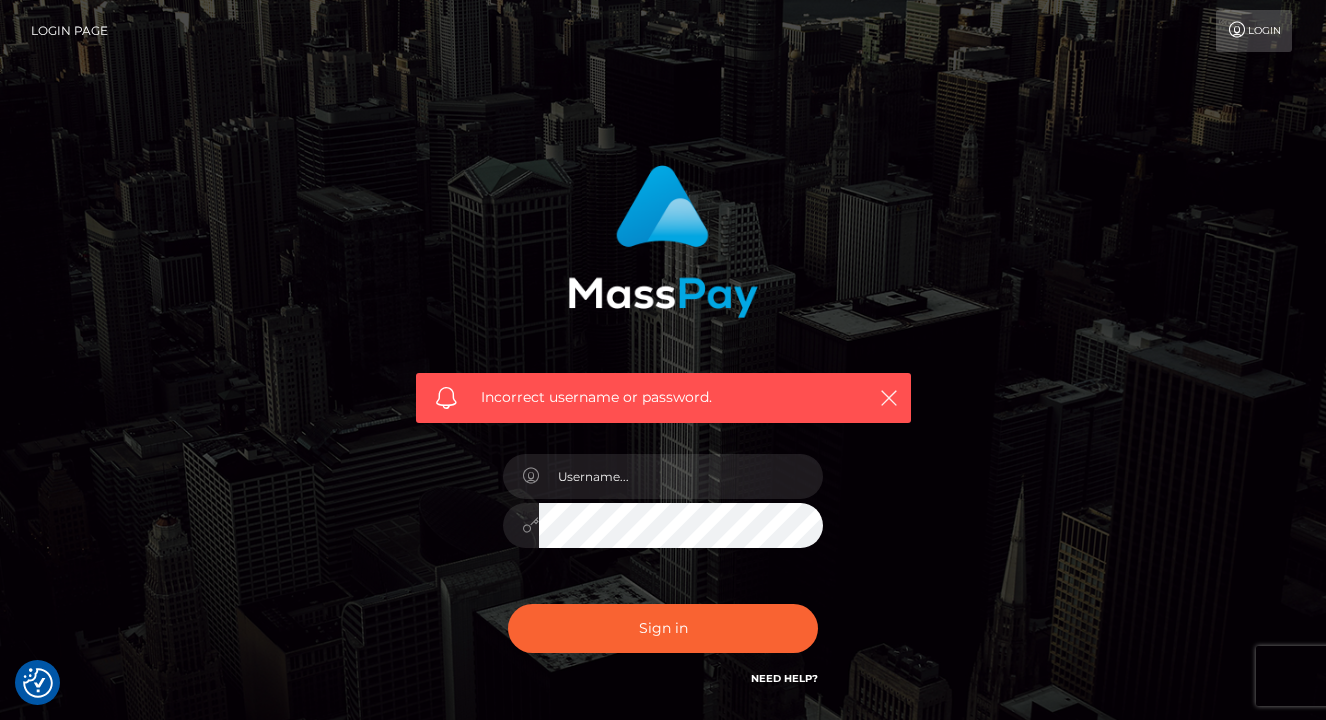 click at bounding box center [1237, 30] 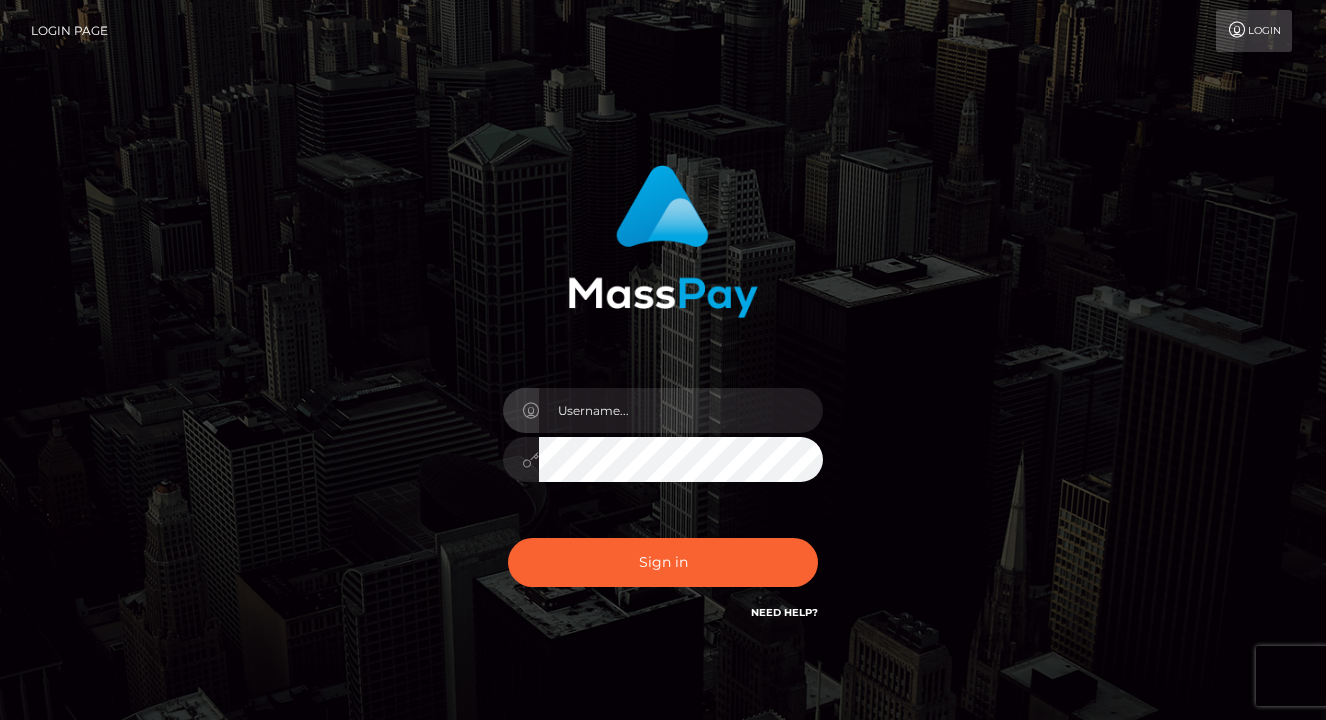 scroll, scrollTop: 0, scrollLeft: 0, axis: both 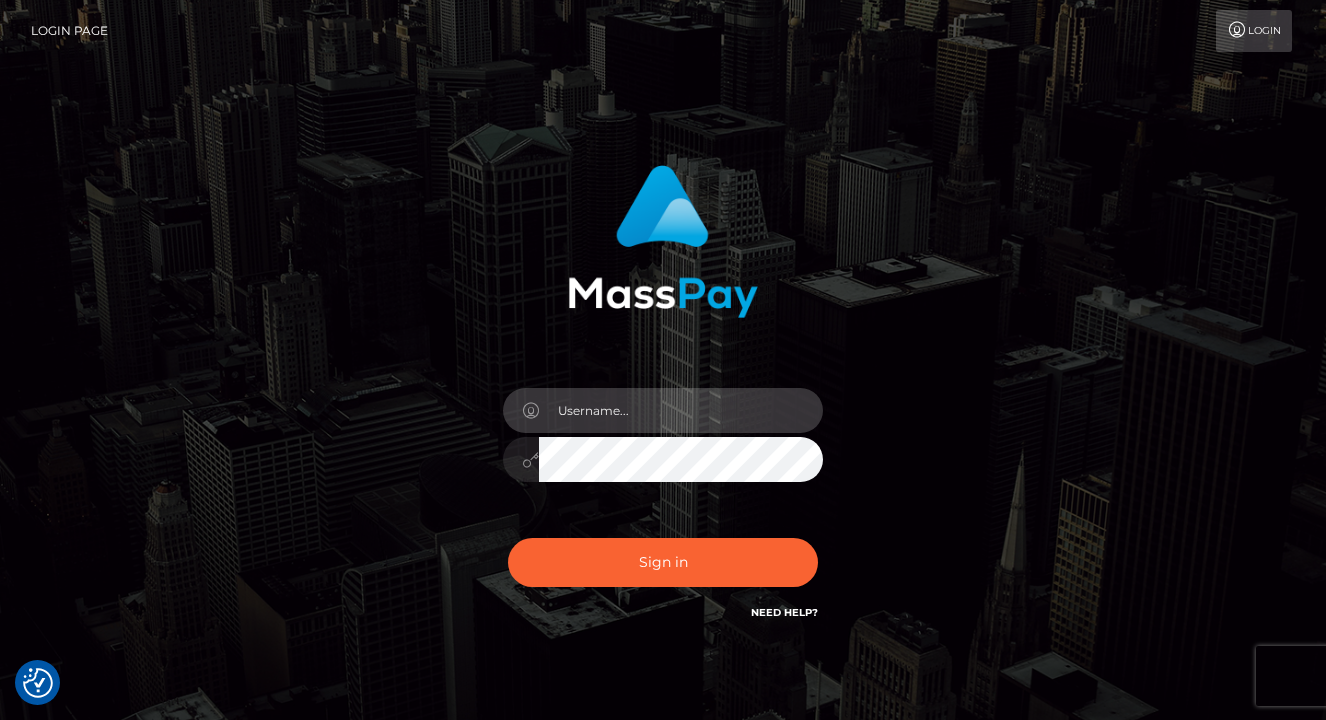 type on "[EMAIL]" 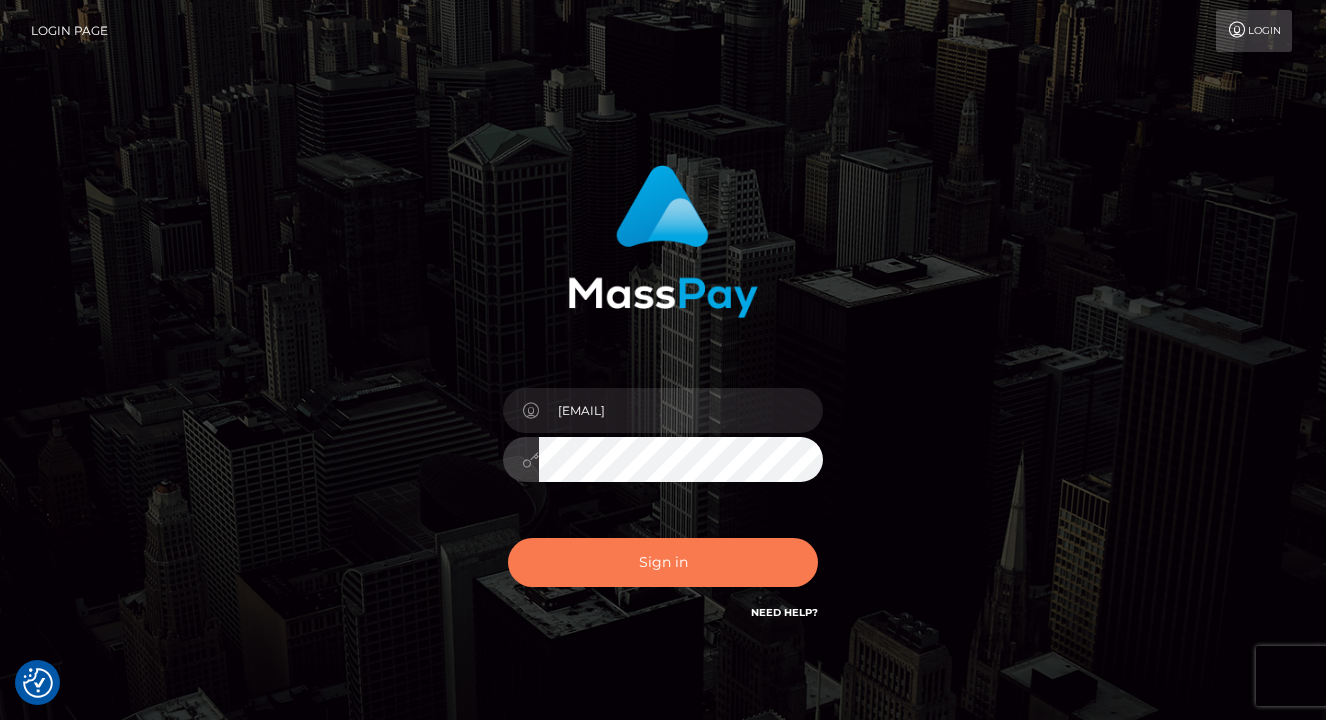 click on "Sign in" at bounding box center [663, 562] 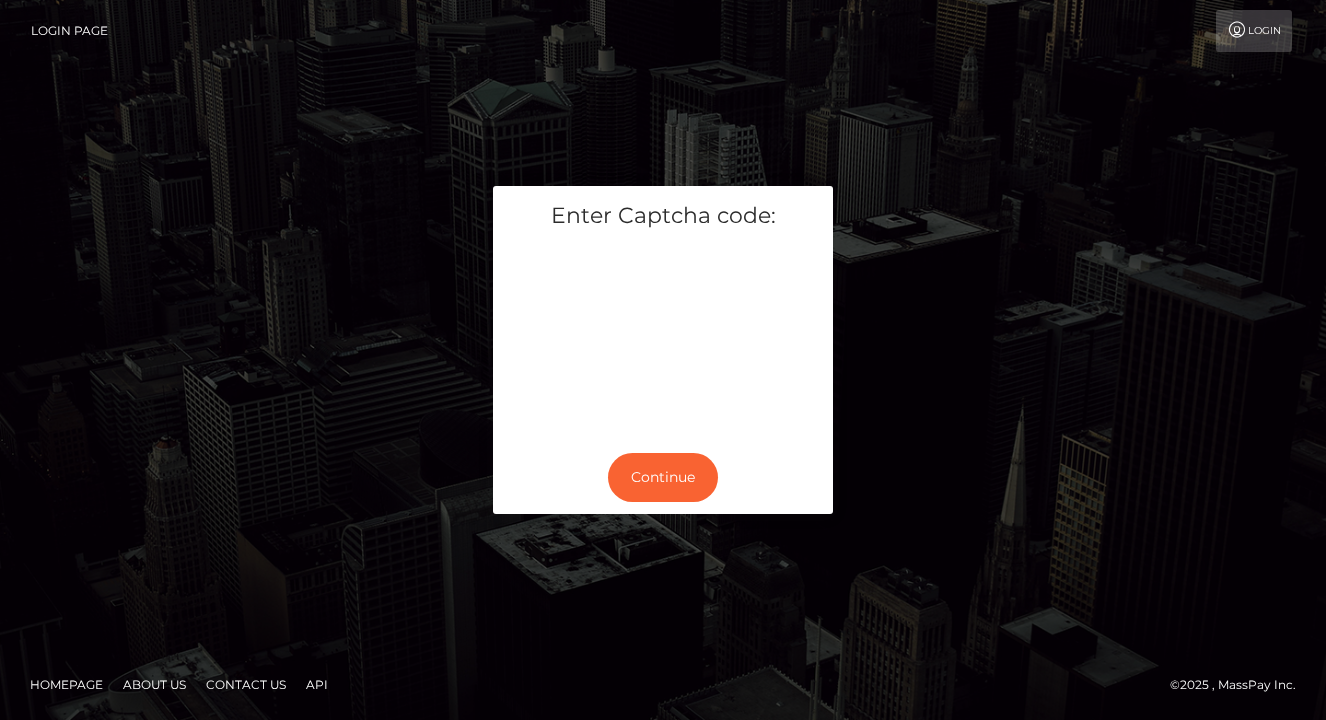 scroll, scrollTop: 0, scrollLeft: 0, axis: both 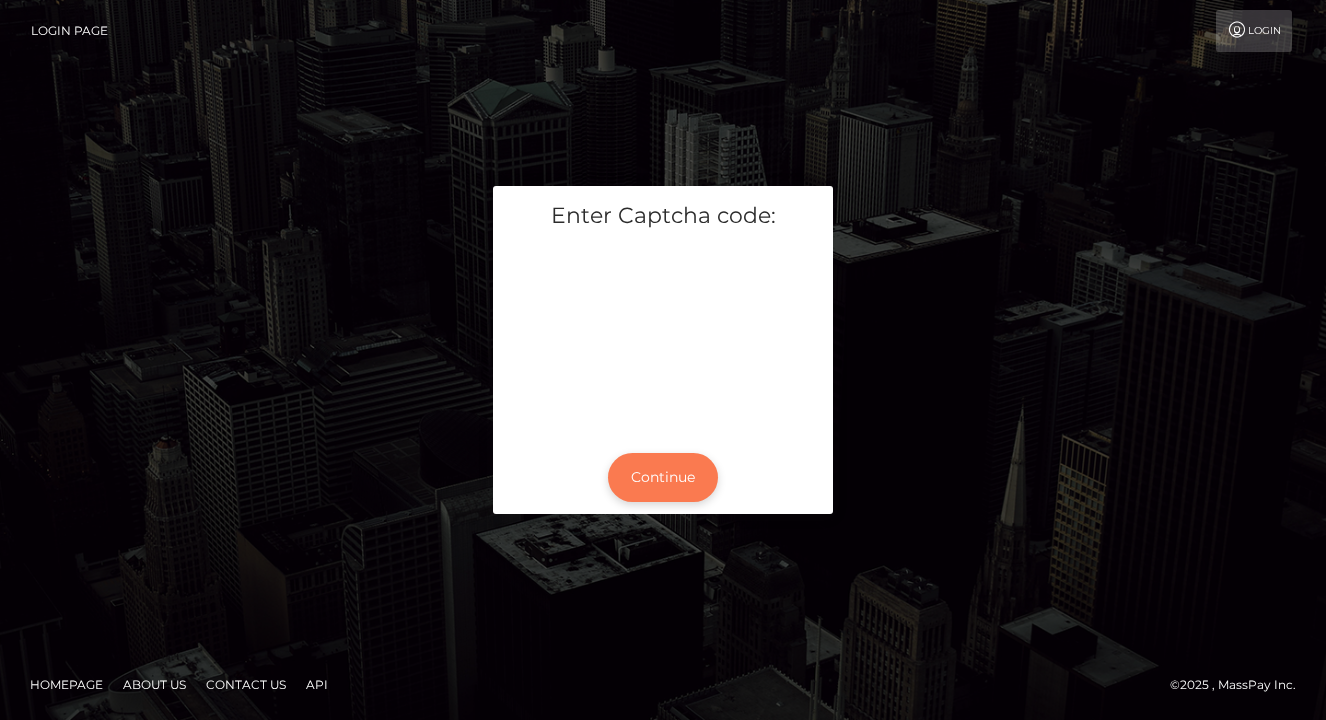 click on "Continue" at bounding box center [663, 477] 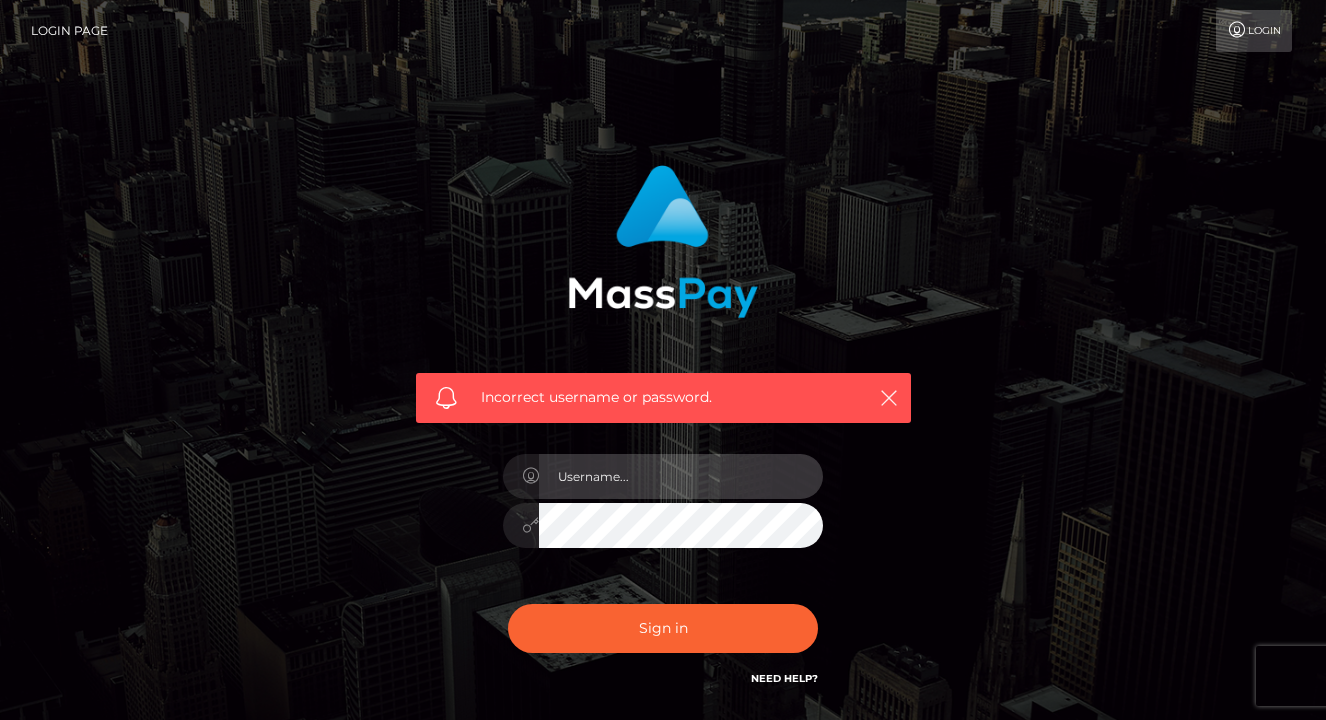 scroll, scrollTop: 0, scrollLeft: 0, axis: both 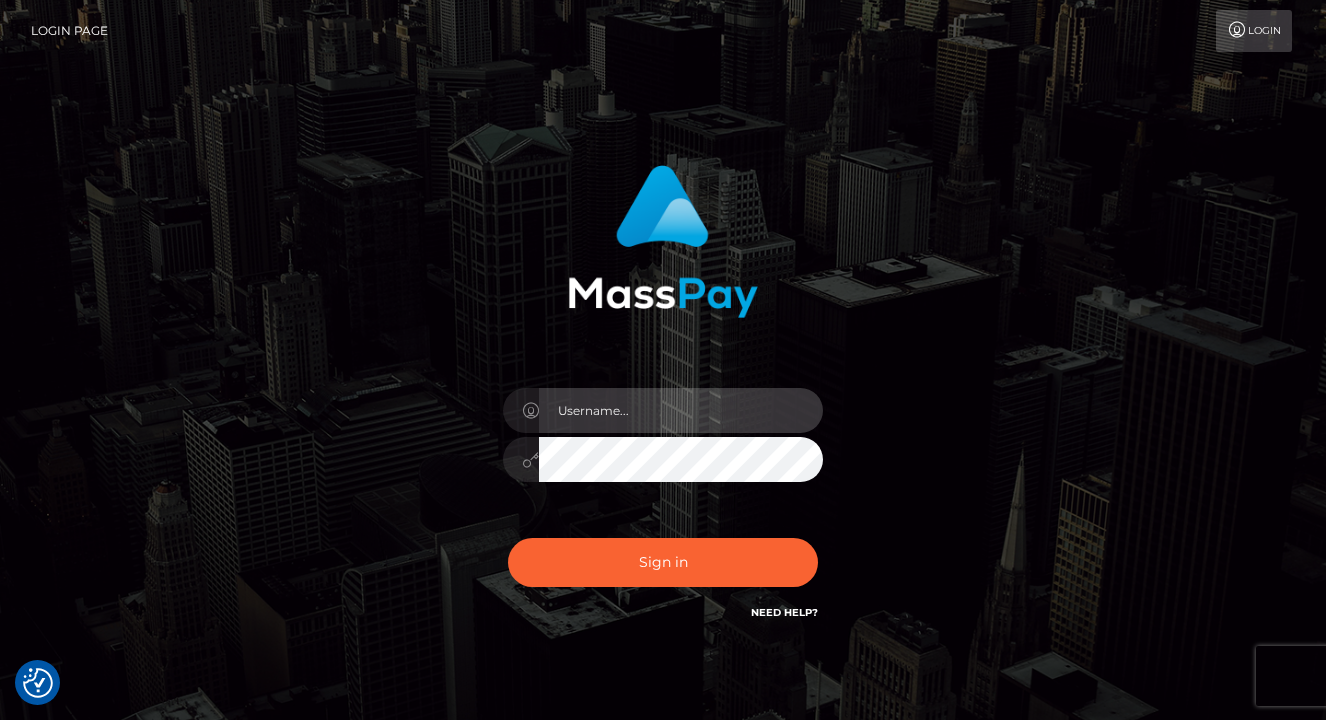 checkbox on "true" 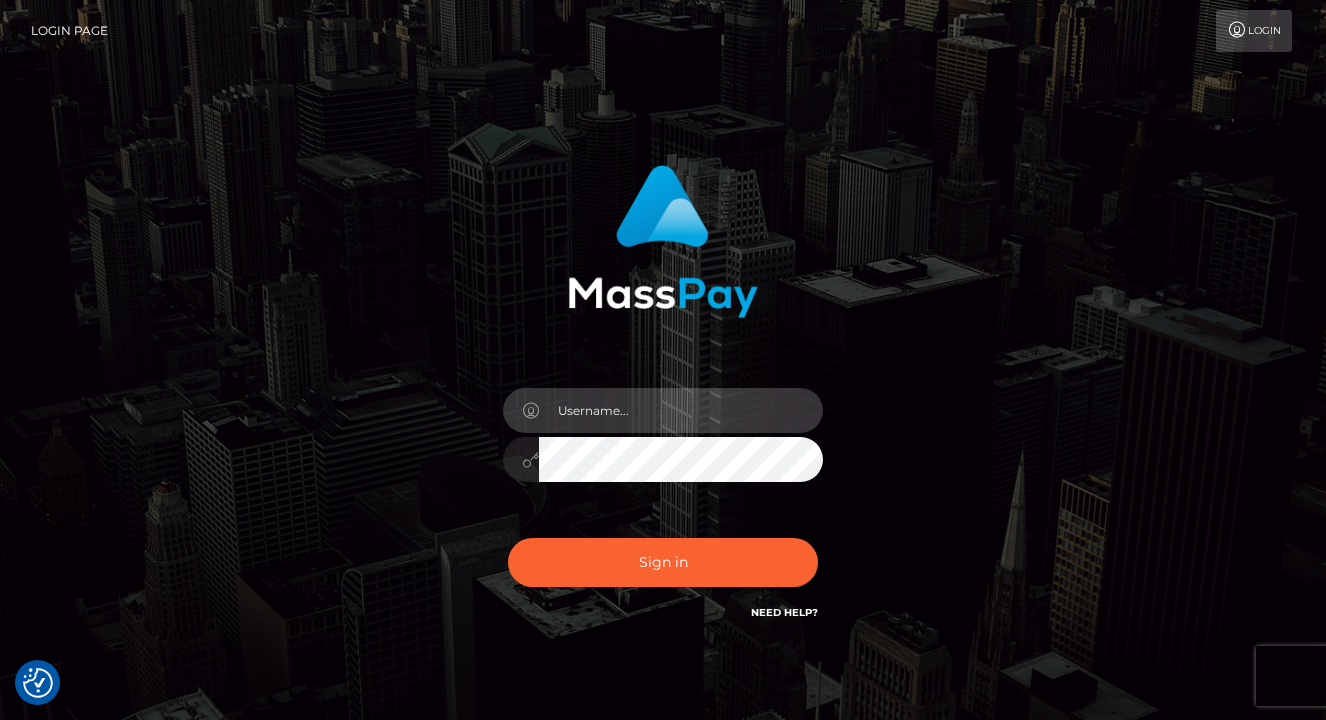 type on "[EMAIL]" 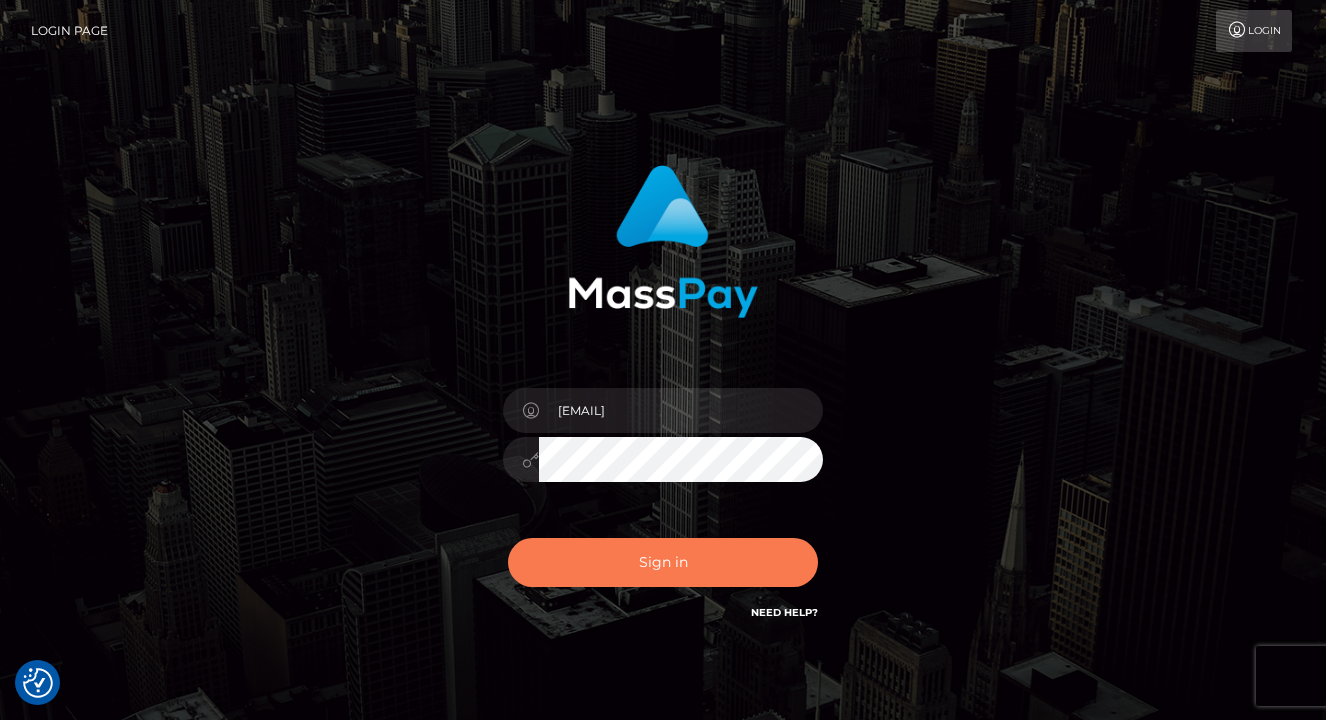 click on "Sign in" at bounding box center [663, 562] 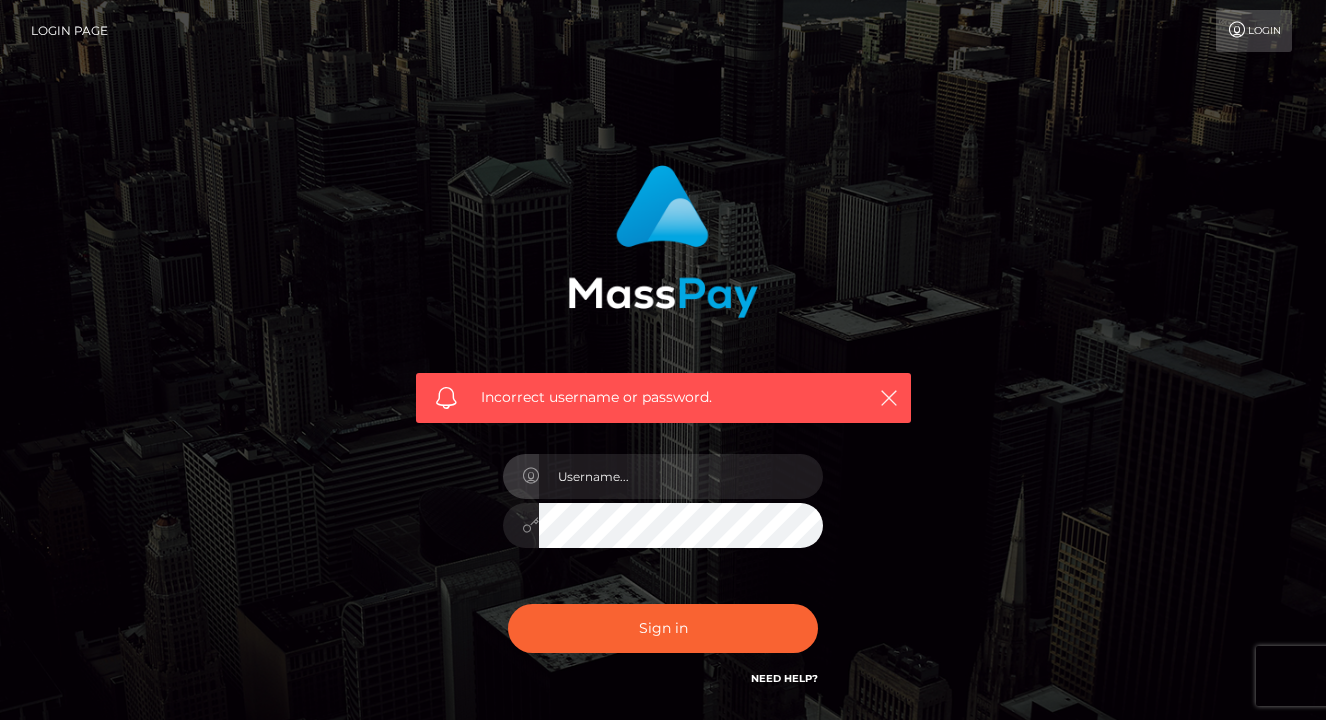 scroll, scrollTop: 0, scrollLeft: 0, axis: both 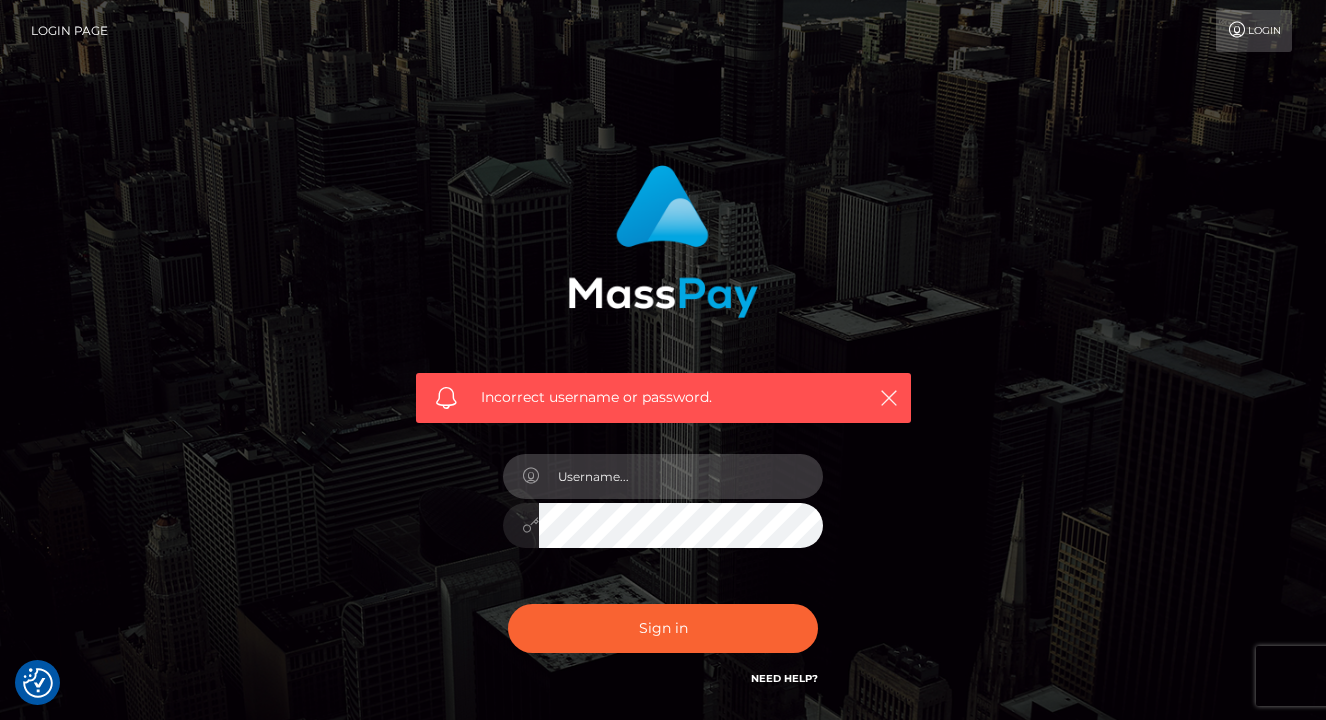type on "[EMAIL]" 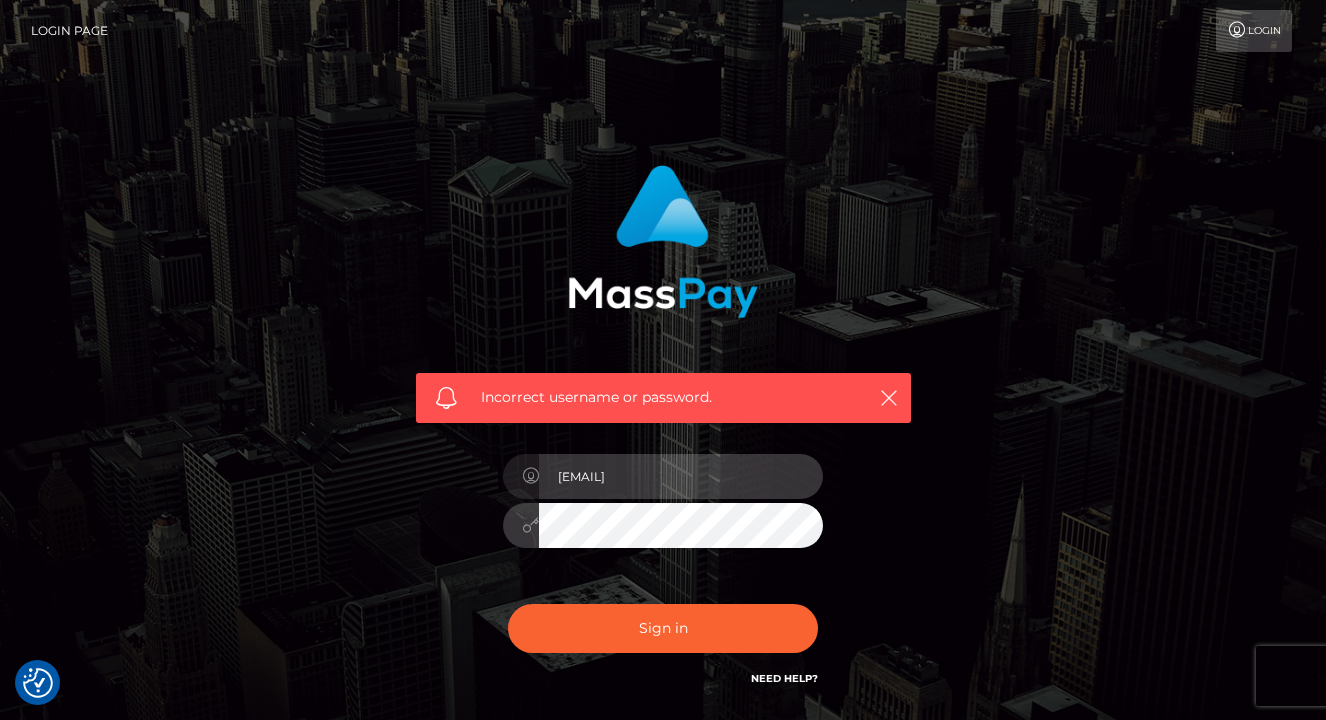 click on "[EMAIL]" at bounding box center (681, 476) 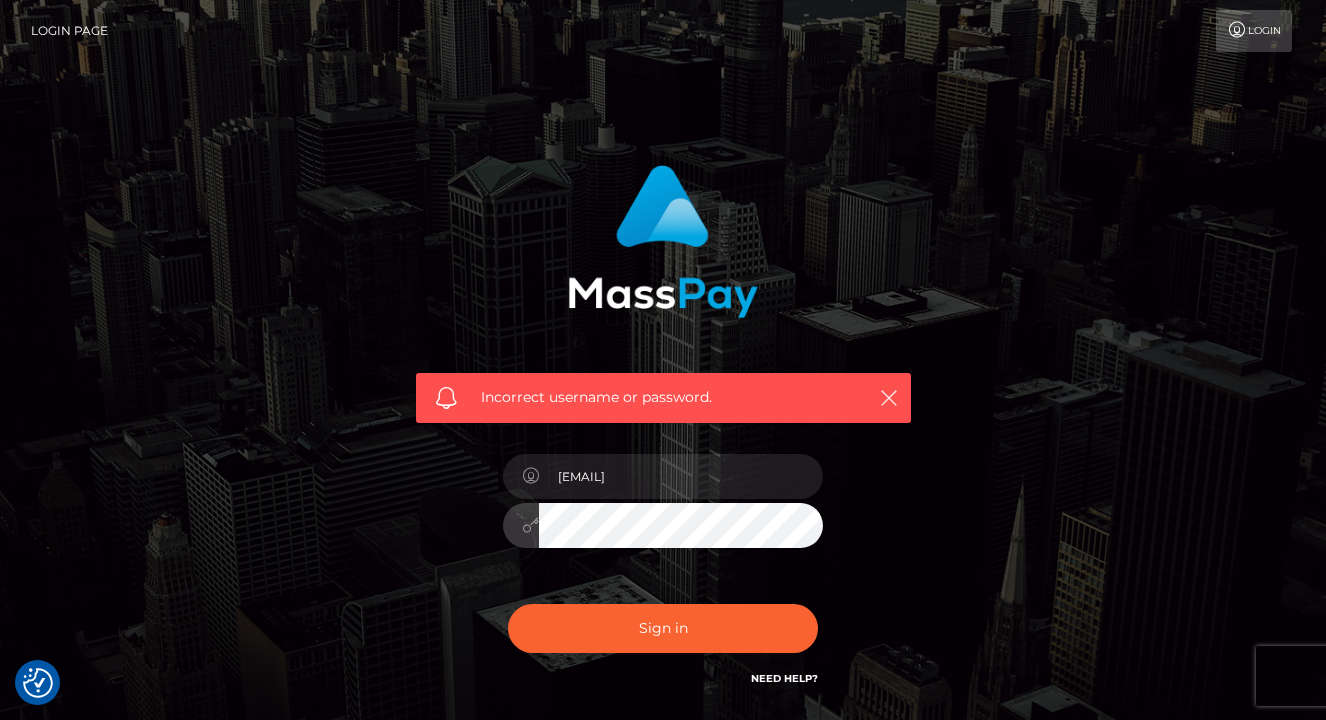 click on "Incorrect username or password.
[EMAIL]" at bounding box center [663, 437] 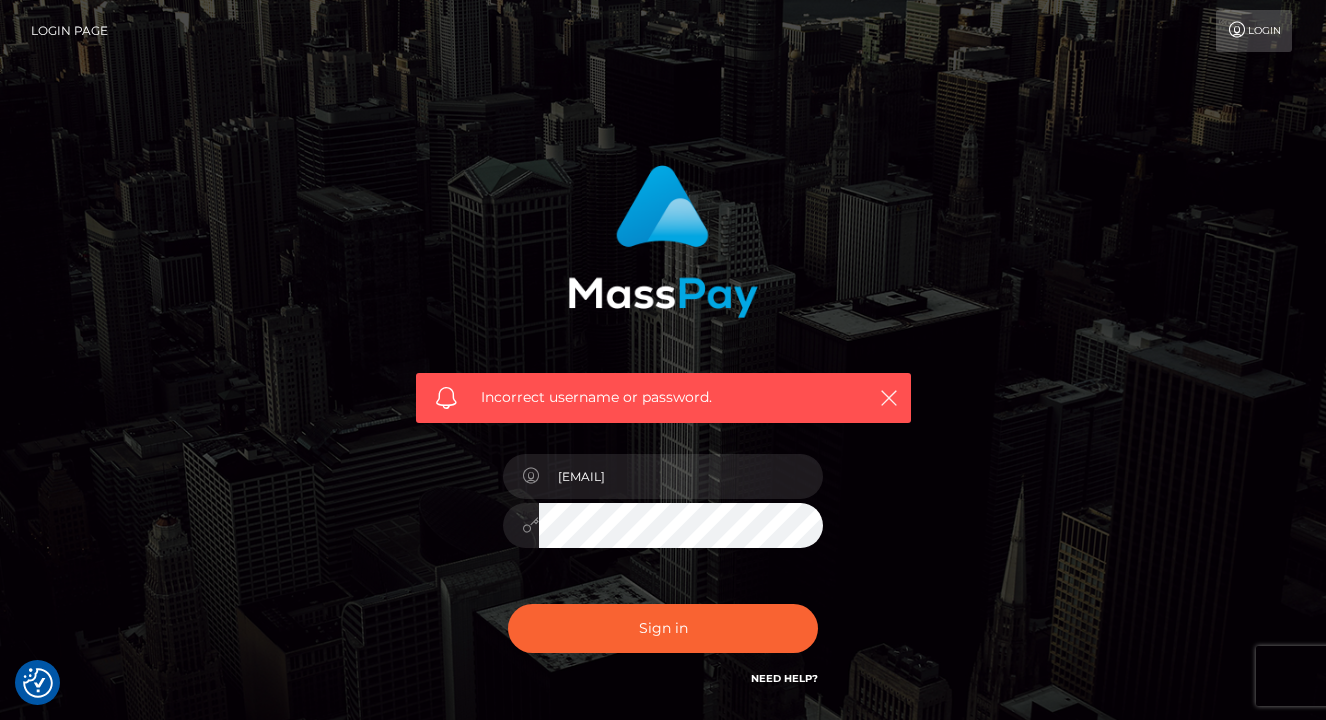 click on "Login Page" at bounding box center [69, 31] 